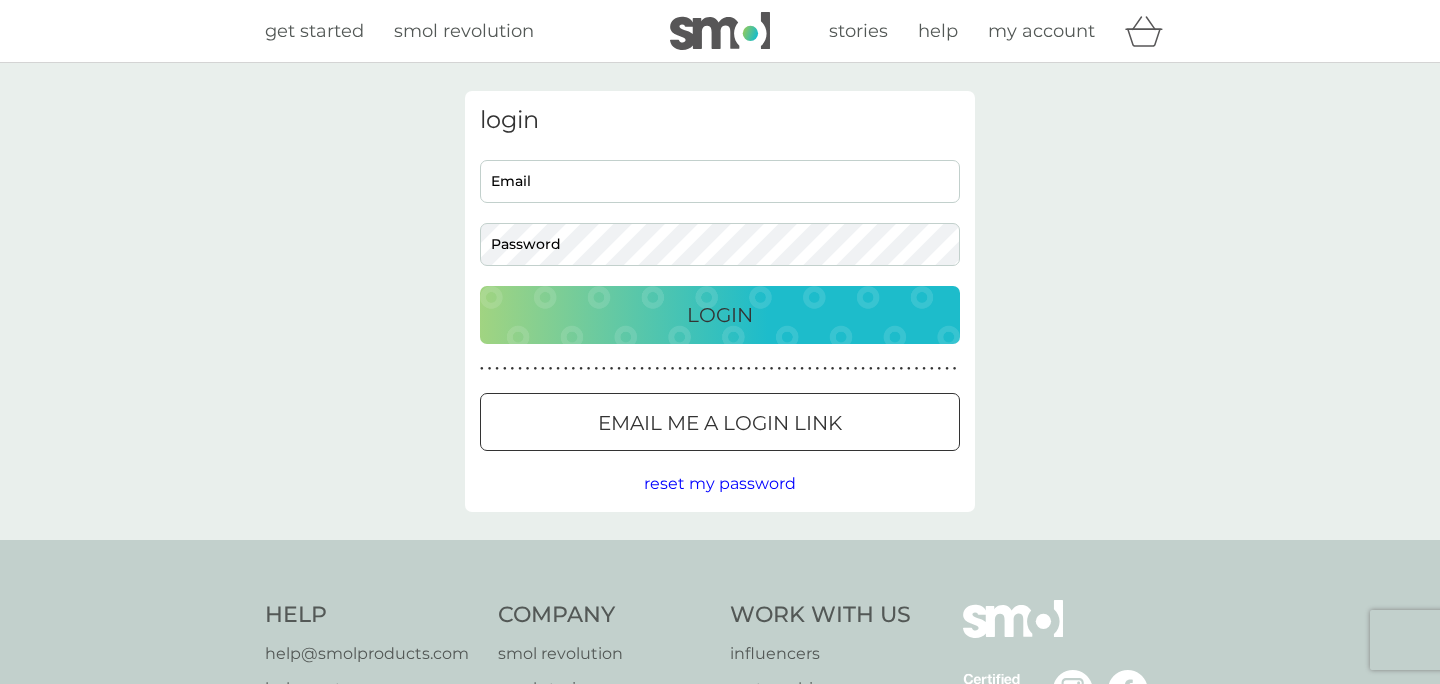scroll, scrollTop: 0, scrollLeft: 0, axis: both 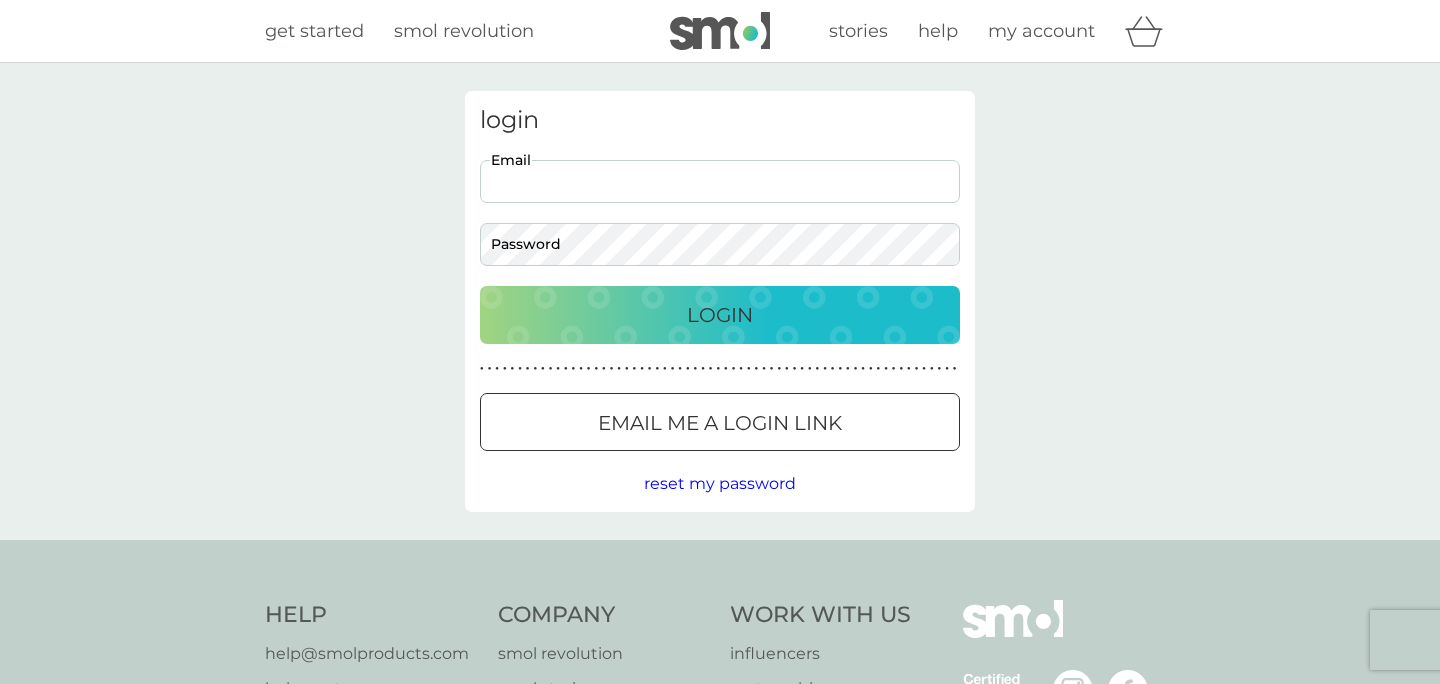 type on "info@example.com" 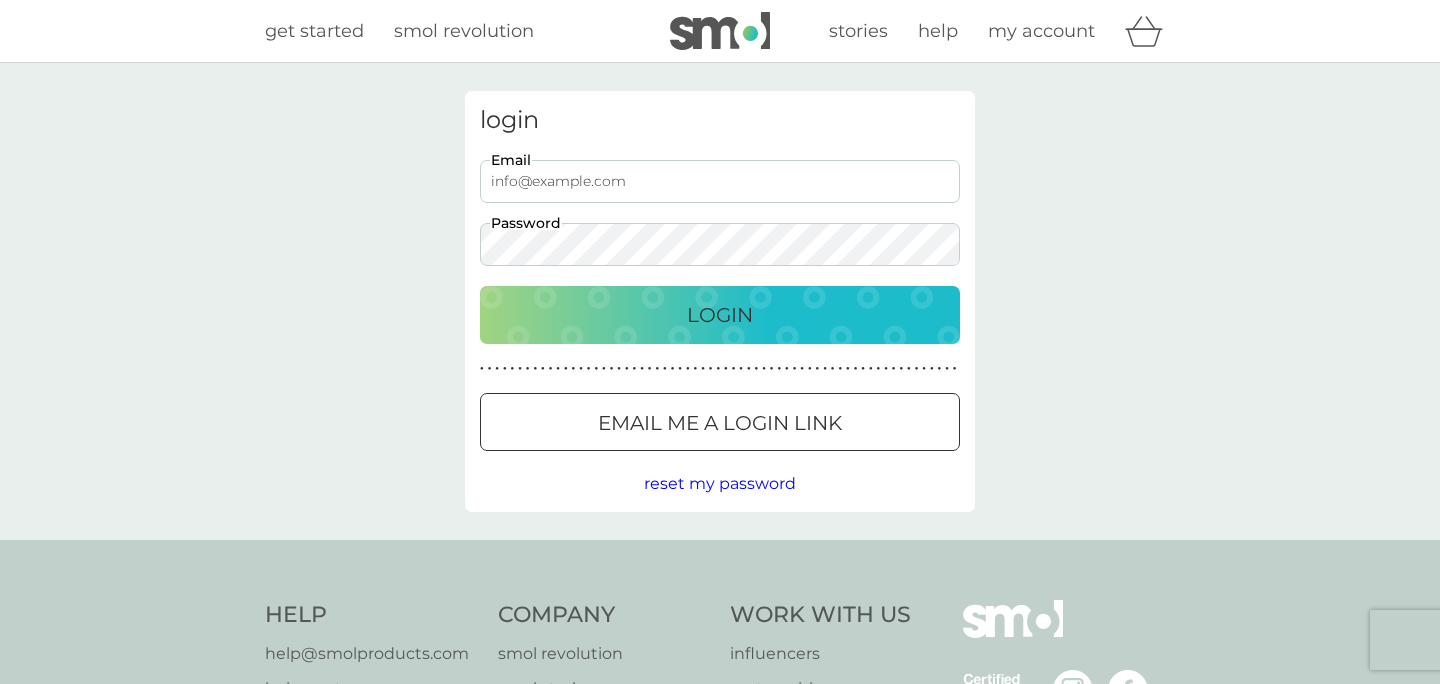 click on "Login" at bounding box center (720, 315) 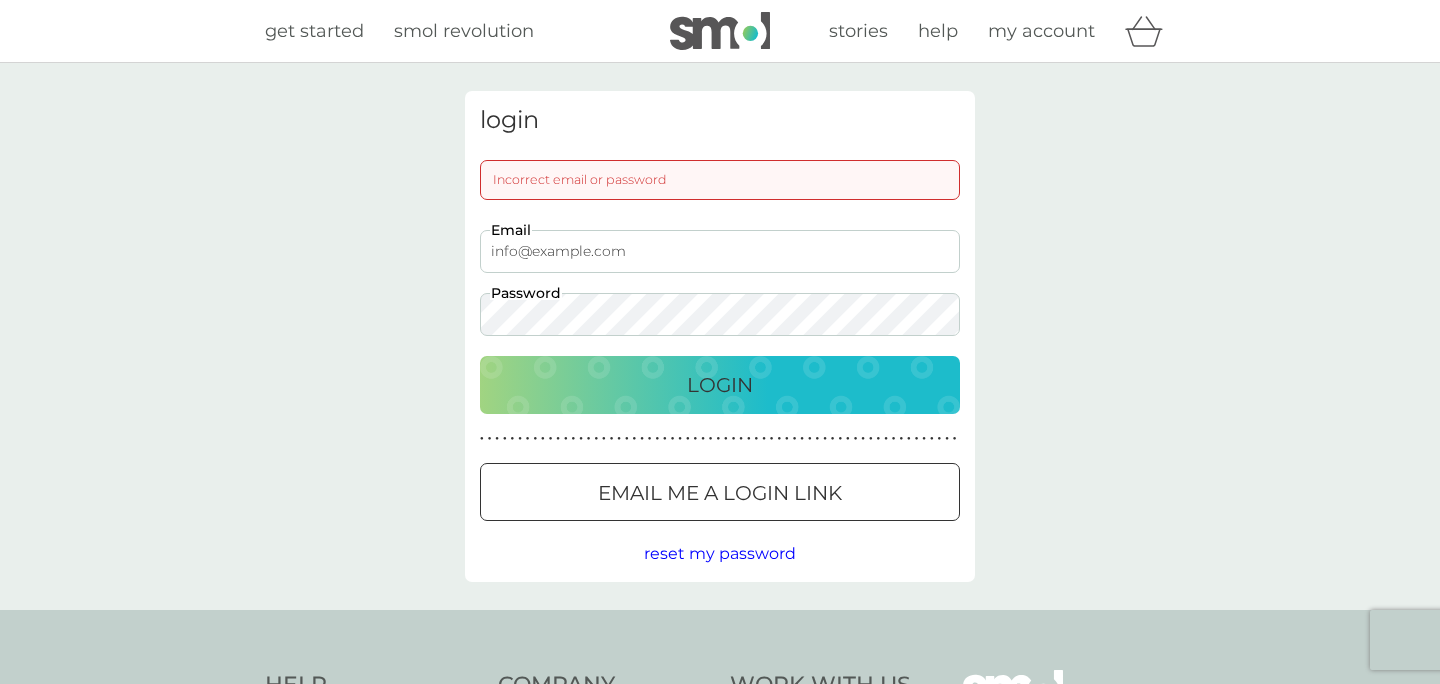 click on "Login" at bounding box center (720, 385) 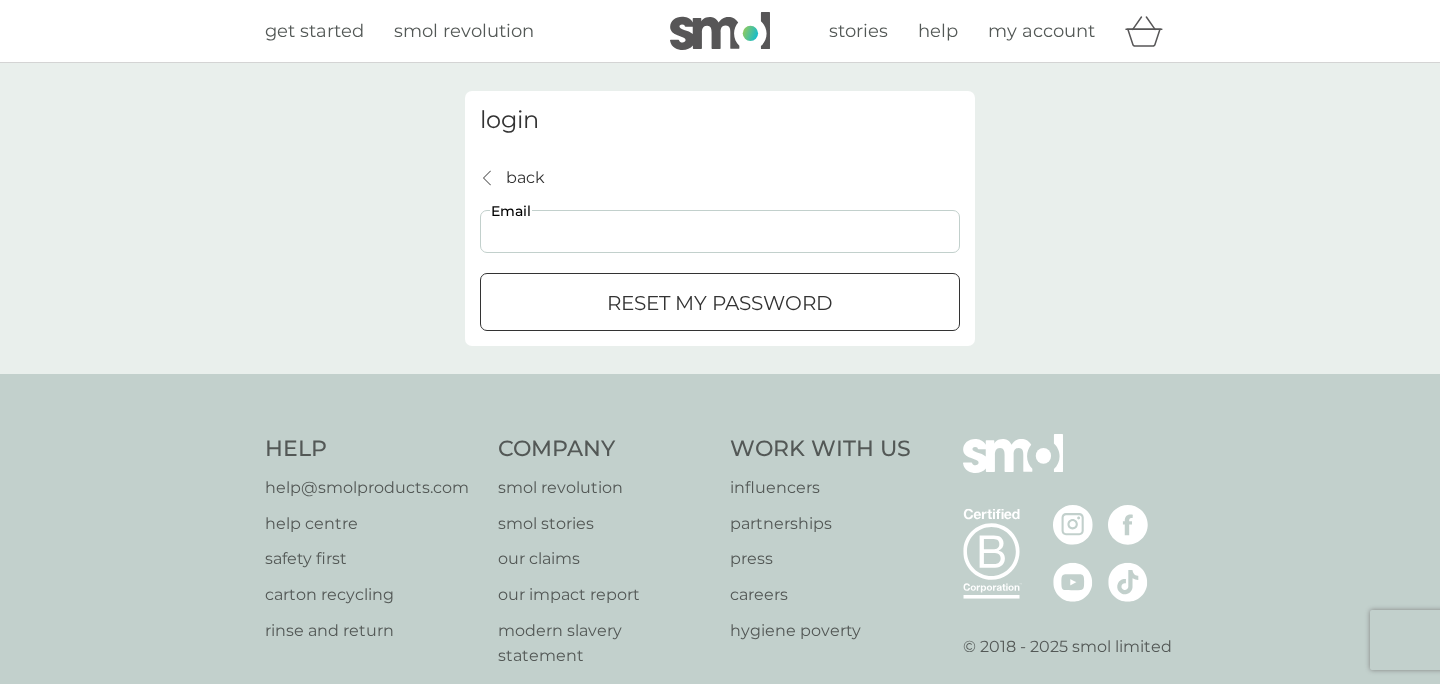 click on "Email" at bounding box center (720, 231) 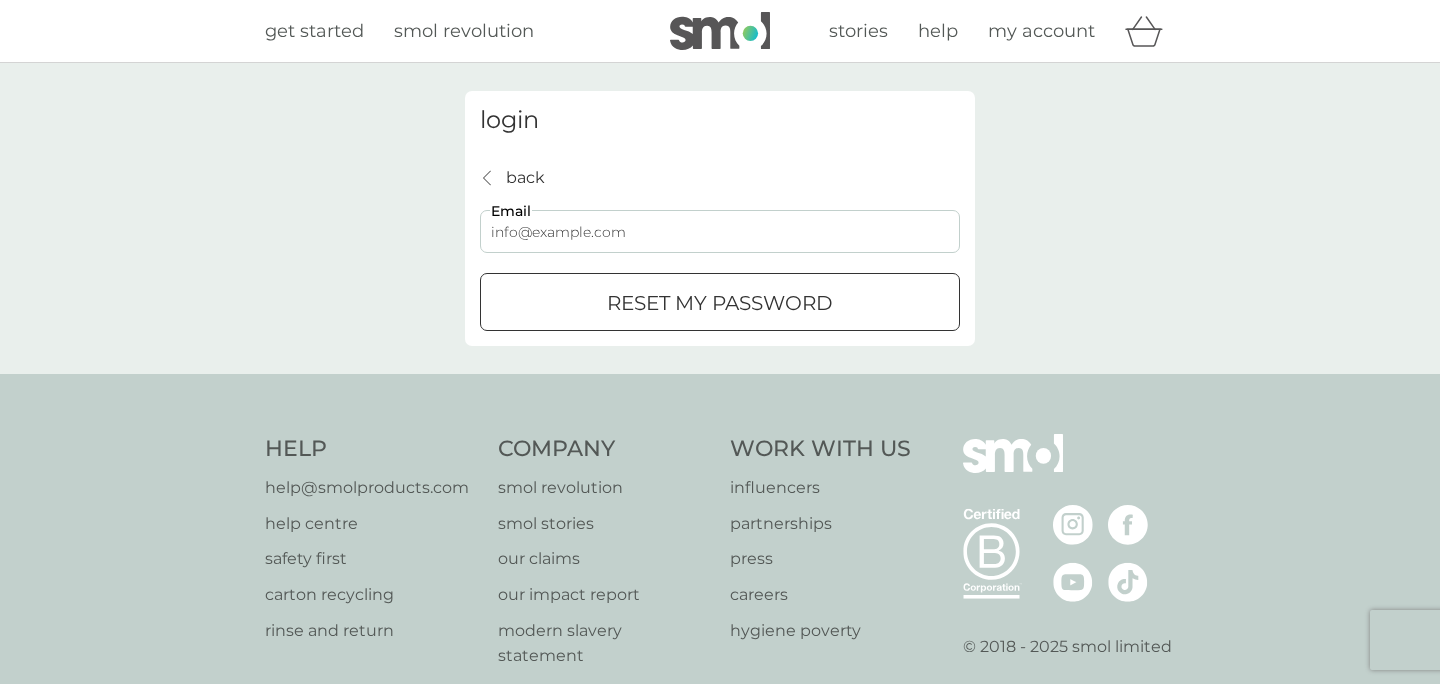 click on "reset my password" at bounding box center (720, 303) 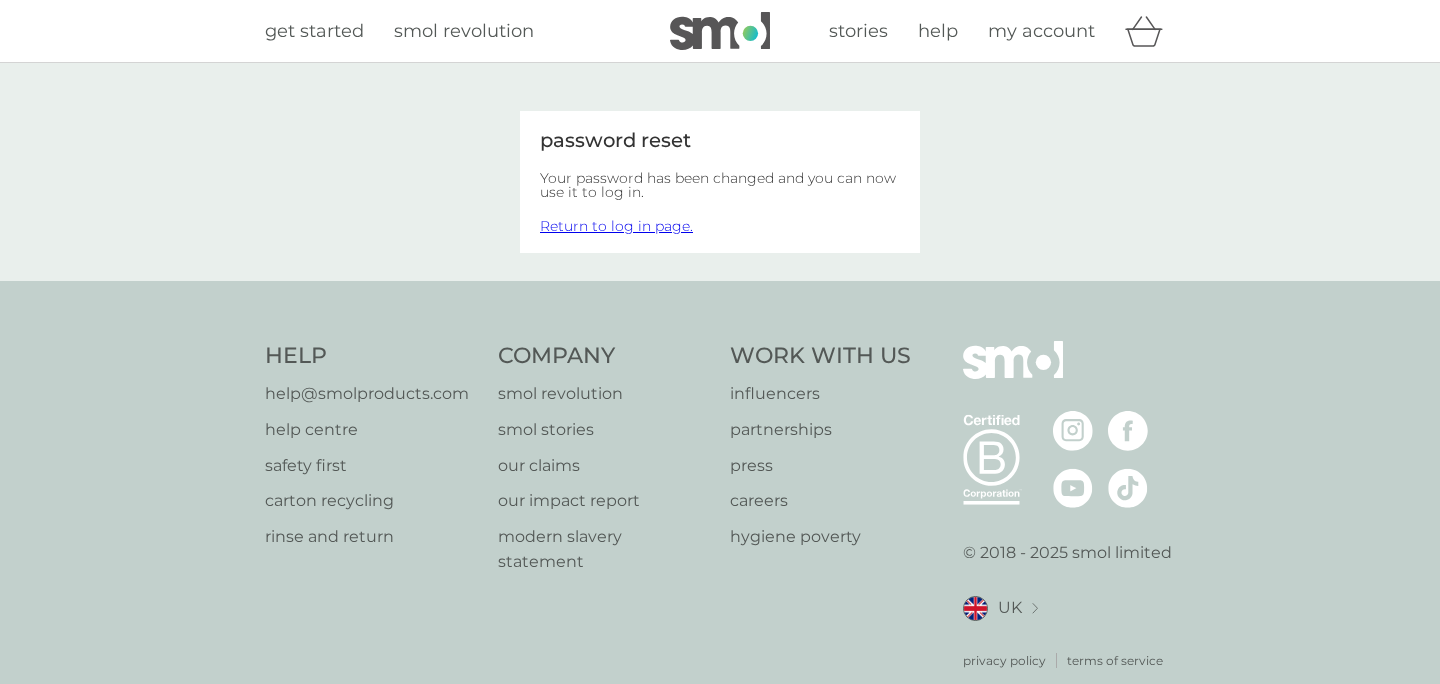 scroll, scrollTop: 0, scrollLeft: 0, axis: both 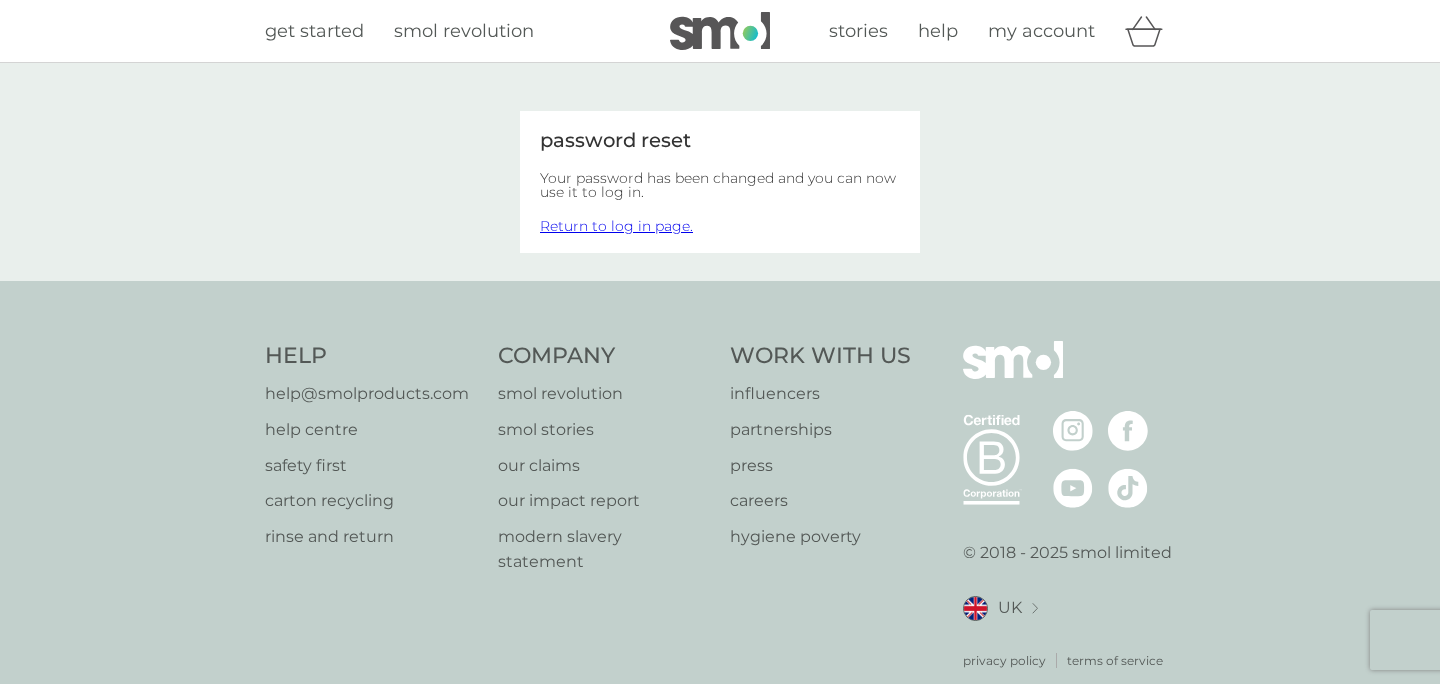 click on "Return to log in page." at bounding box center [616, 226] 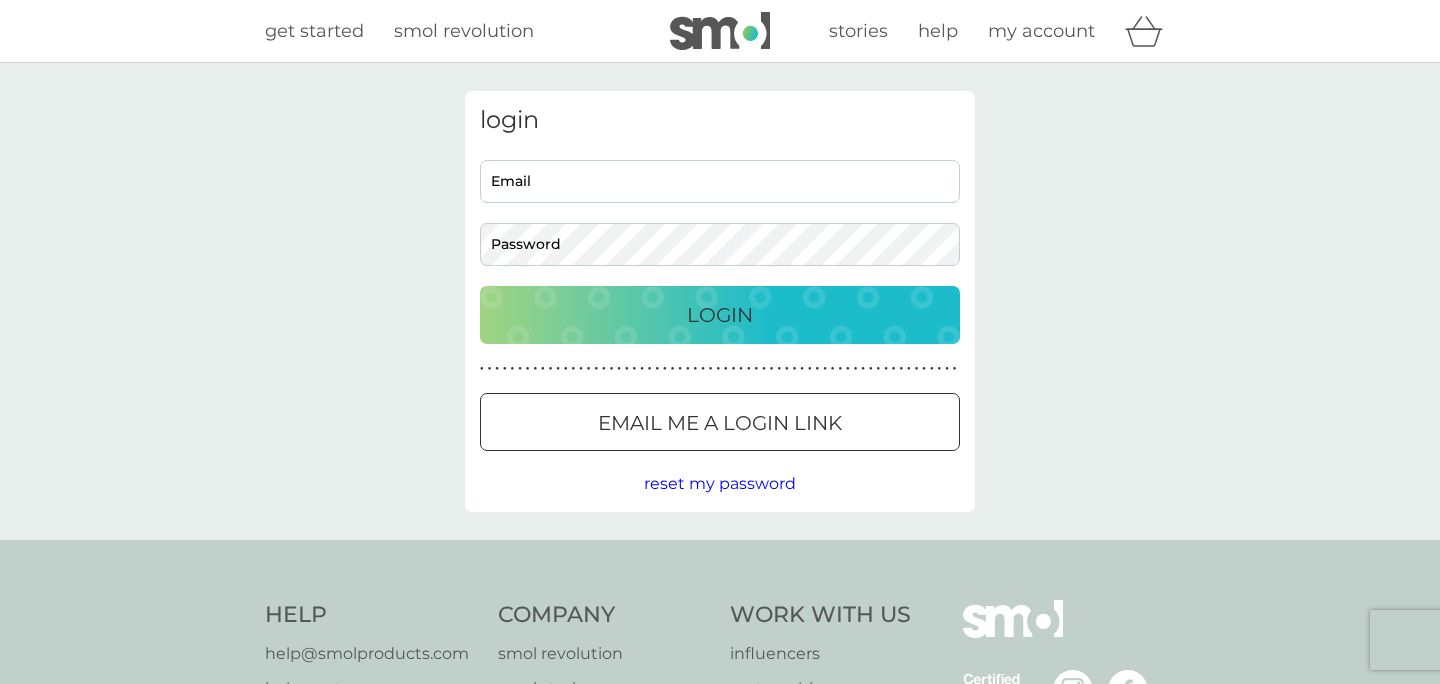 click on "Email" at bounding box center [720, 181] 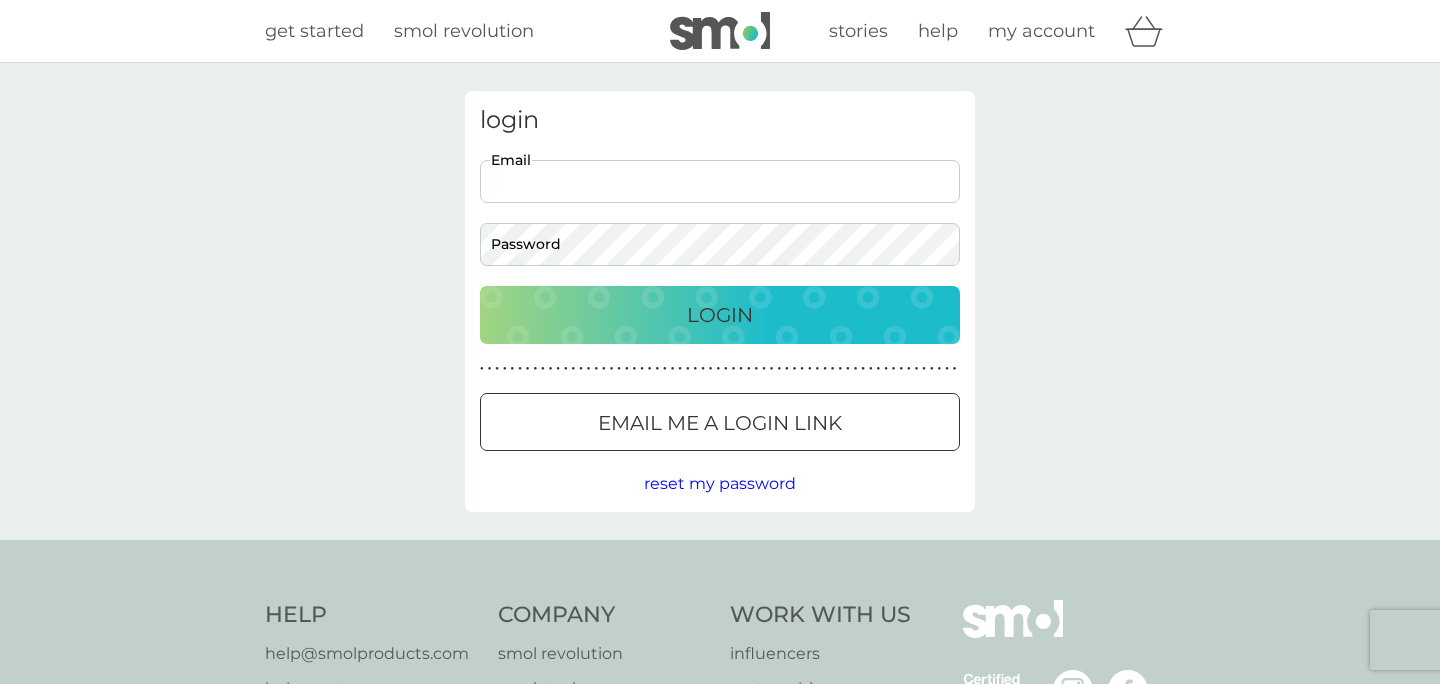 type on "info@[DOMAIN].co.uk" 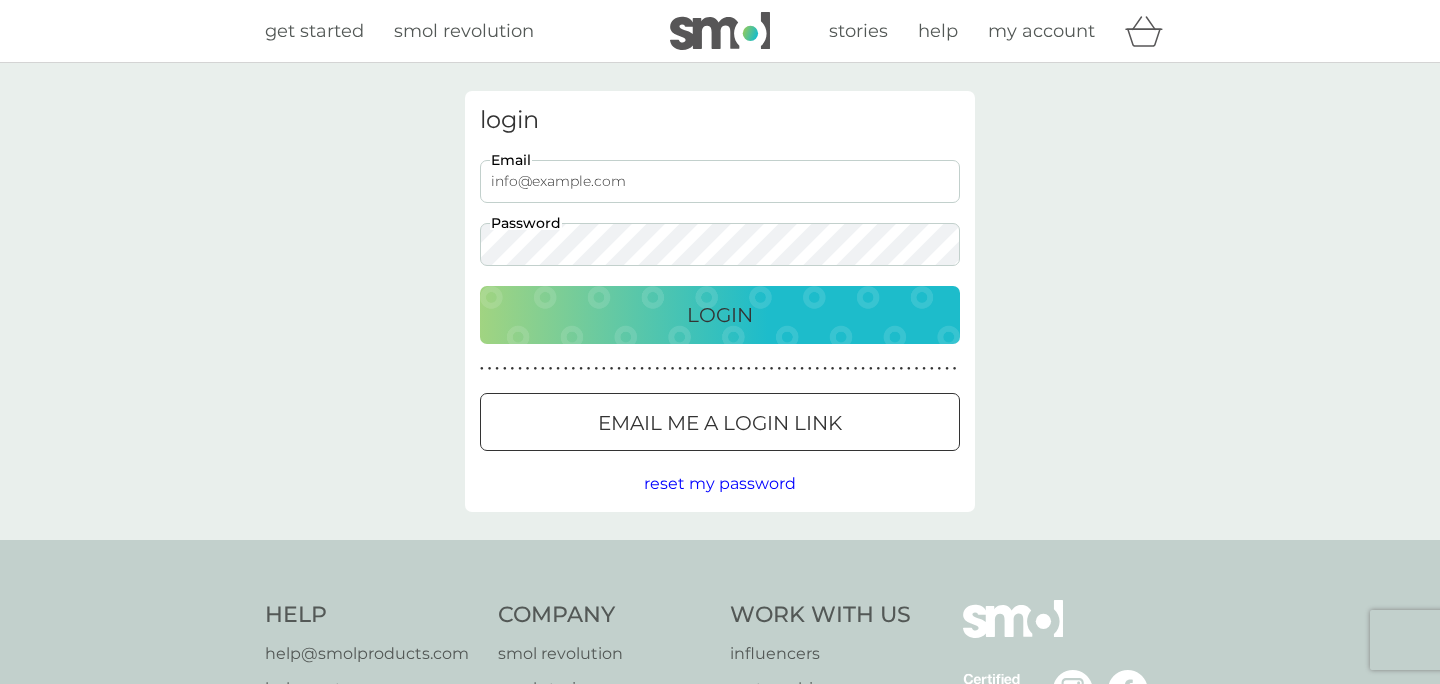 click on "Login" at bounding box center (720, 315) 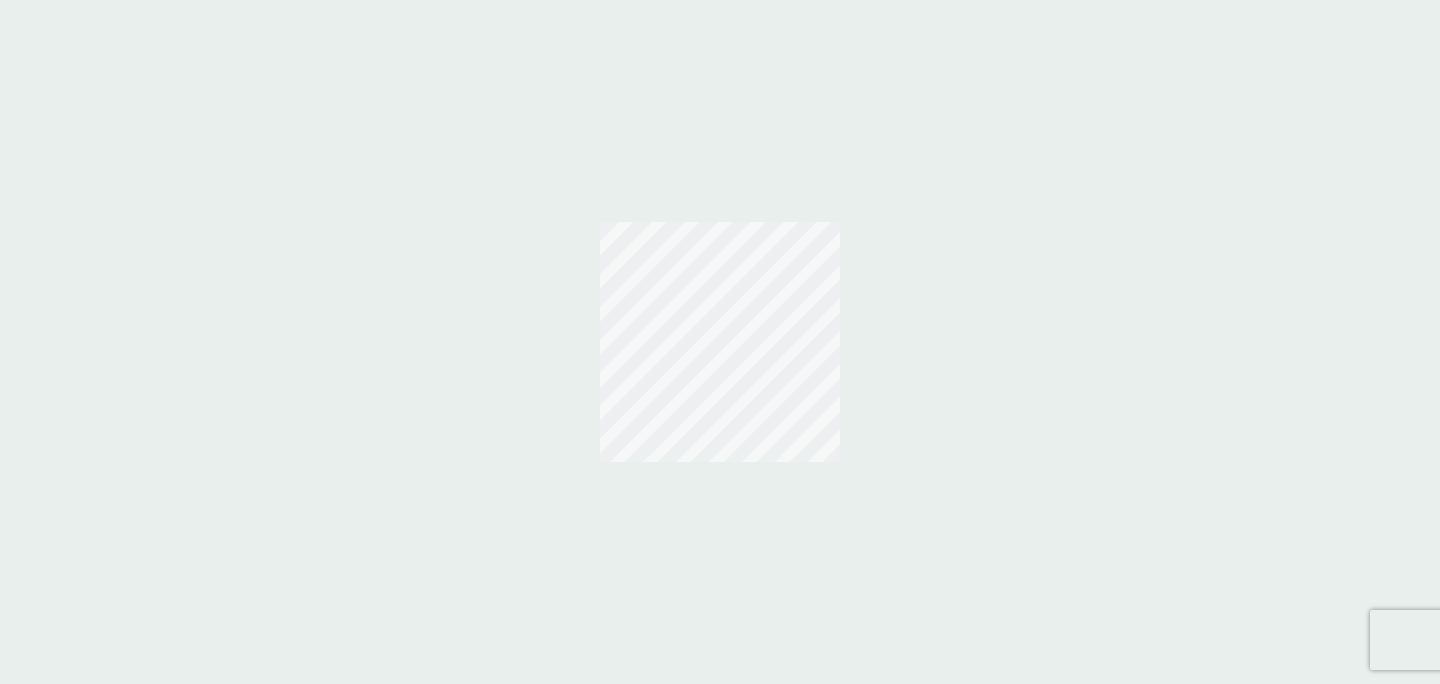 scroll, scrollTop: 0, scrollLeft: 0, axis: both 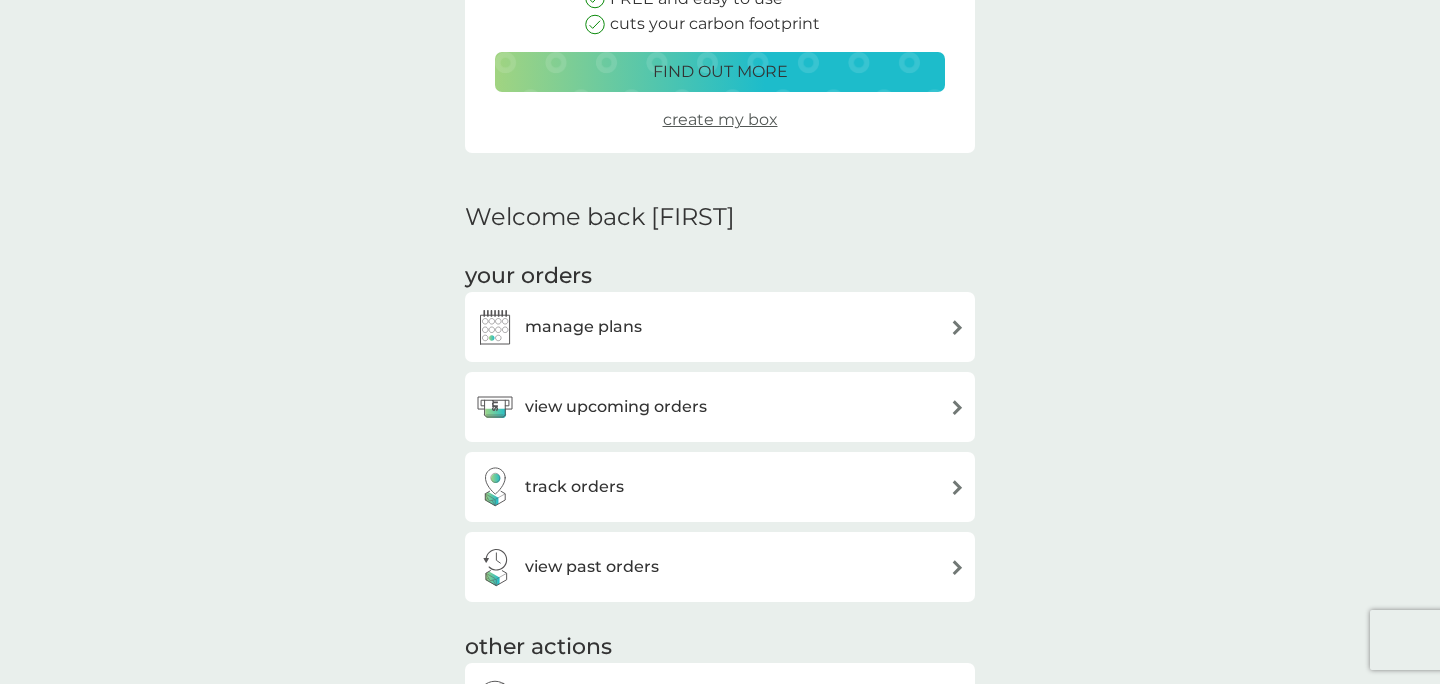 click on "manage plans" at bounding box center [720, 327] 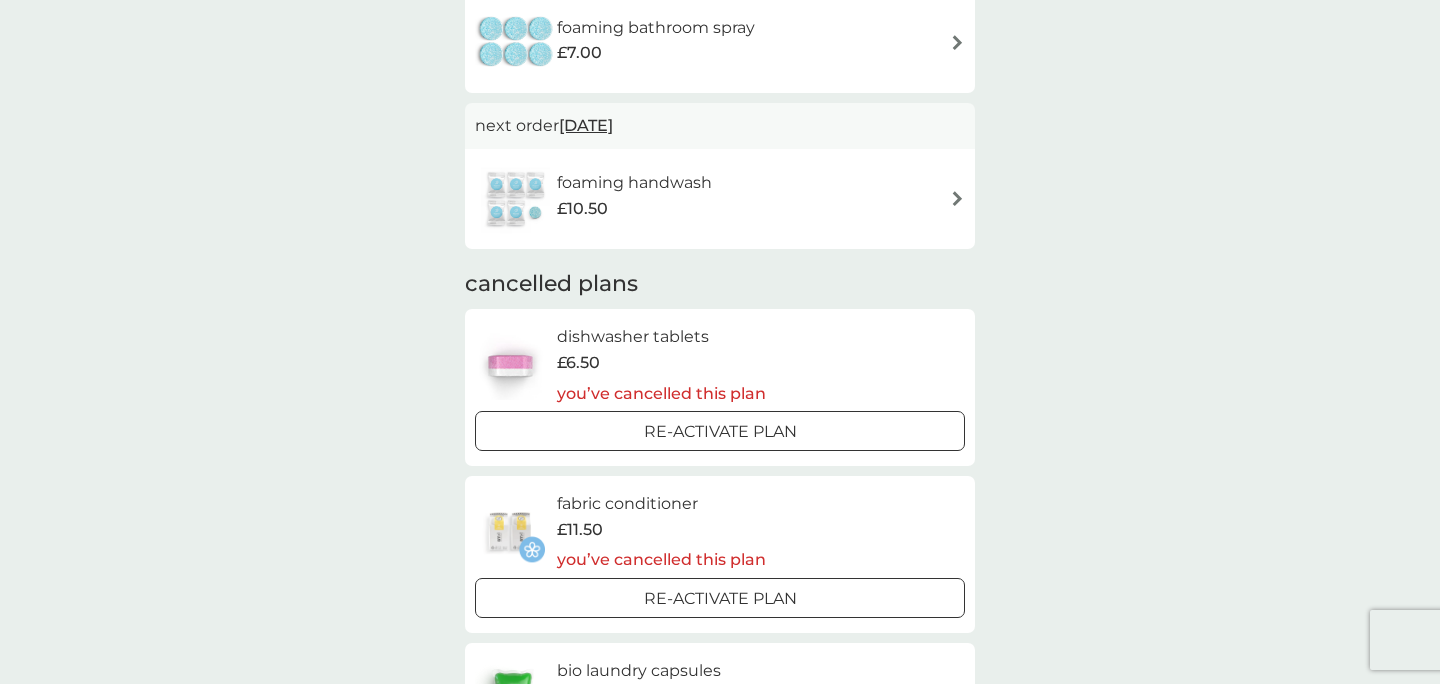 scroll, scrollTop: 785, scrollLeft: 0, axis: vertical 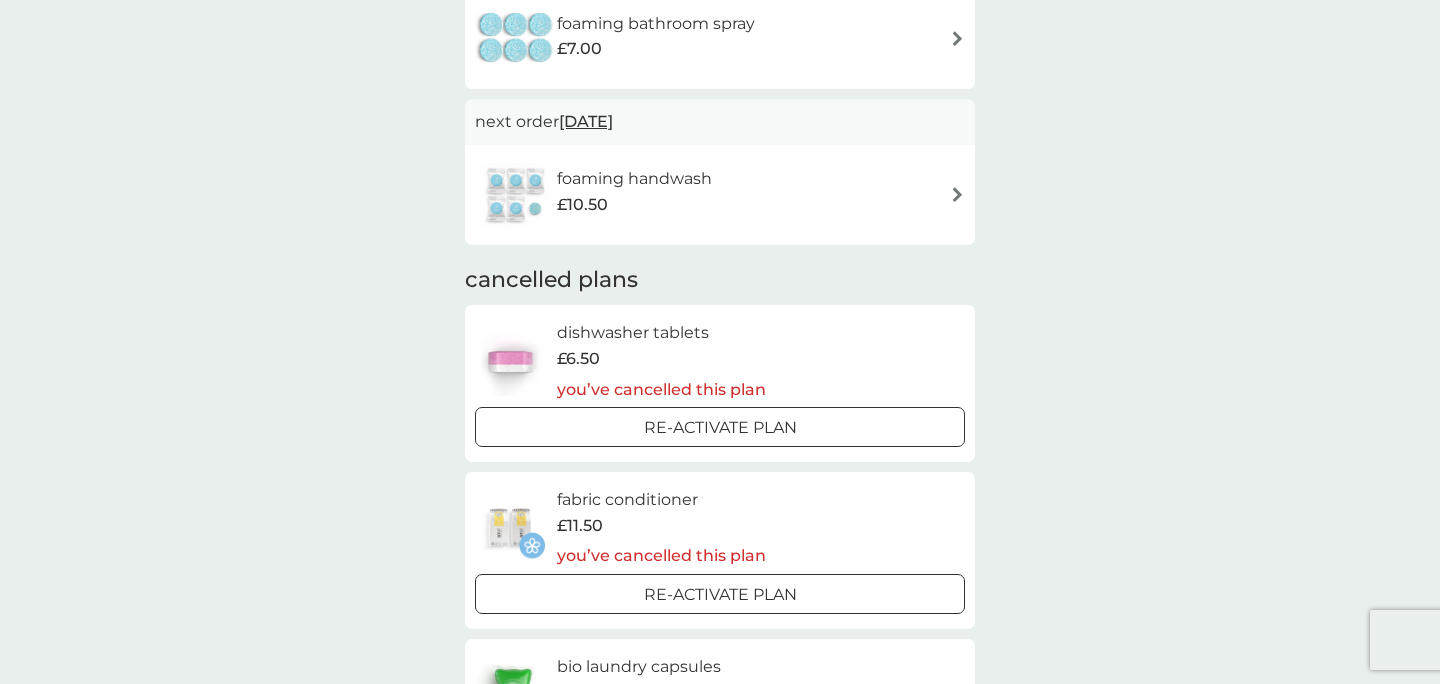 click on "Re-activate Plan" at bounding box center (720, 428) 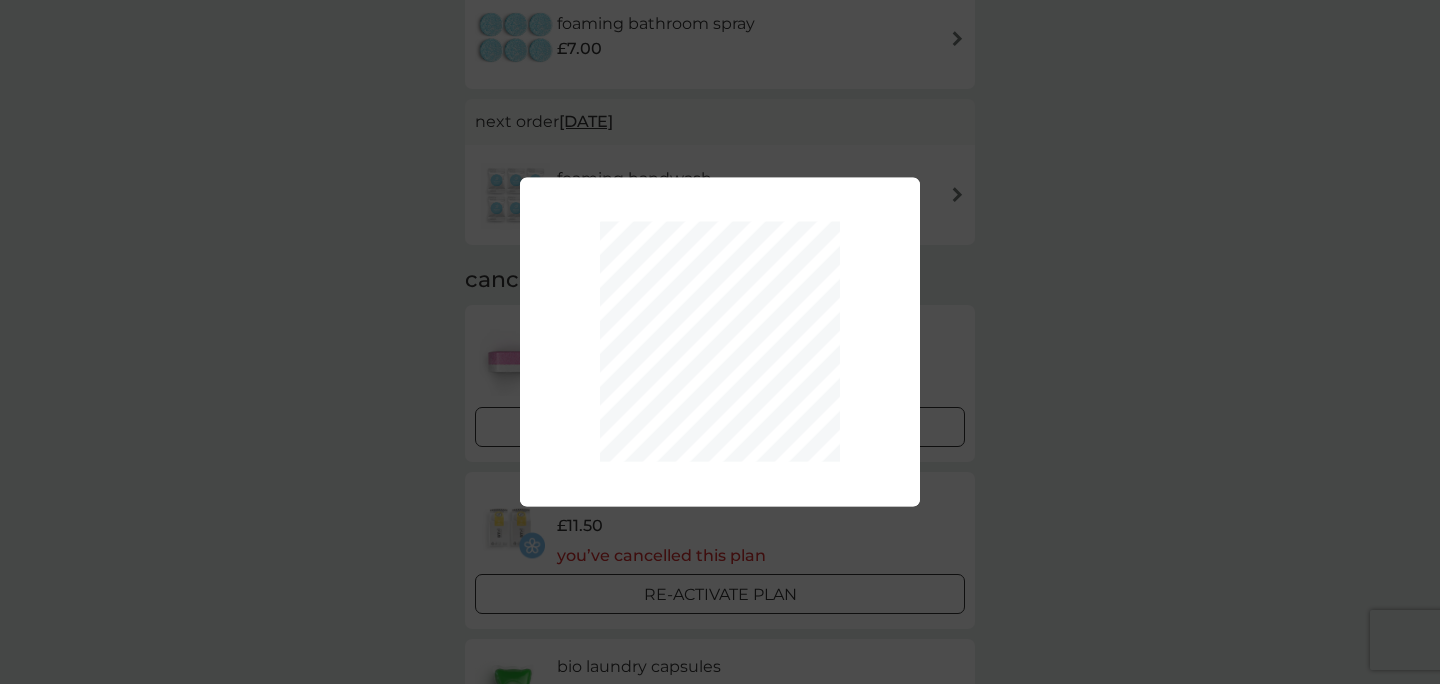 scroll, scrollTop: 0, scrollLeft: 0, axis: both 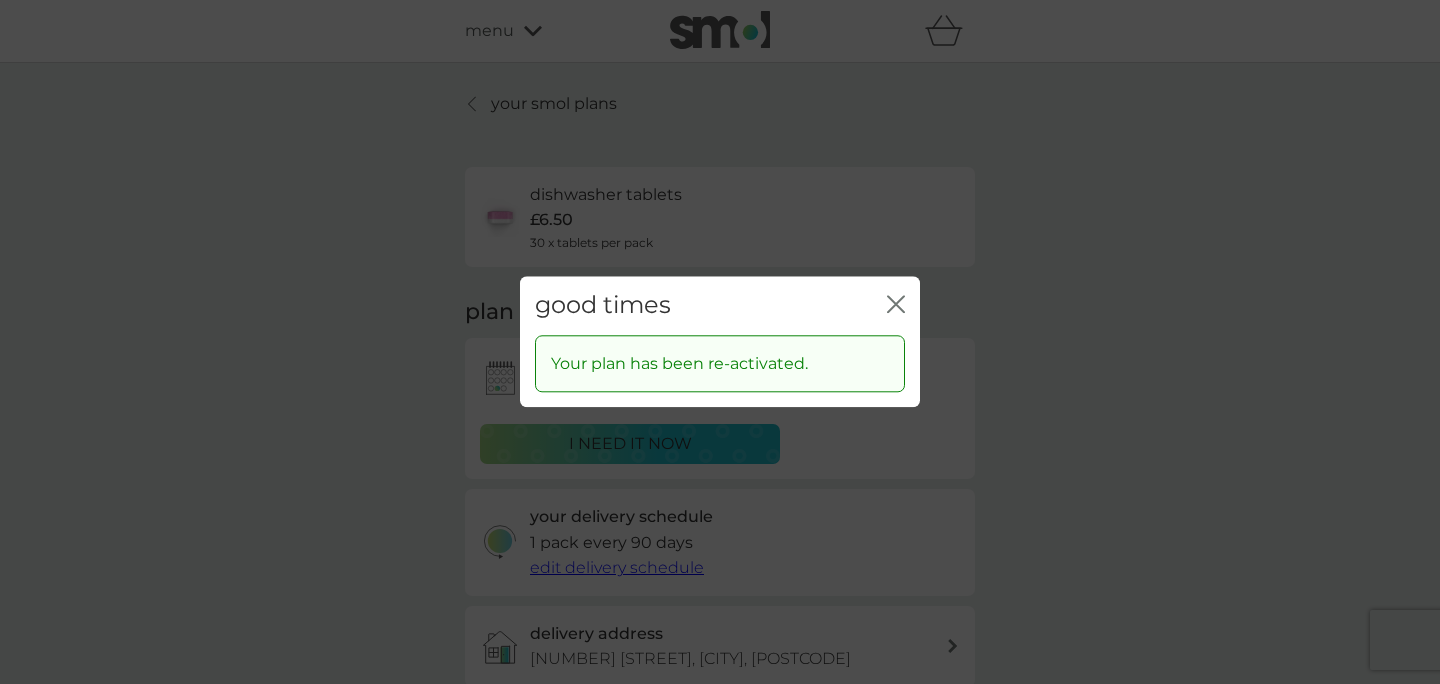 click 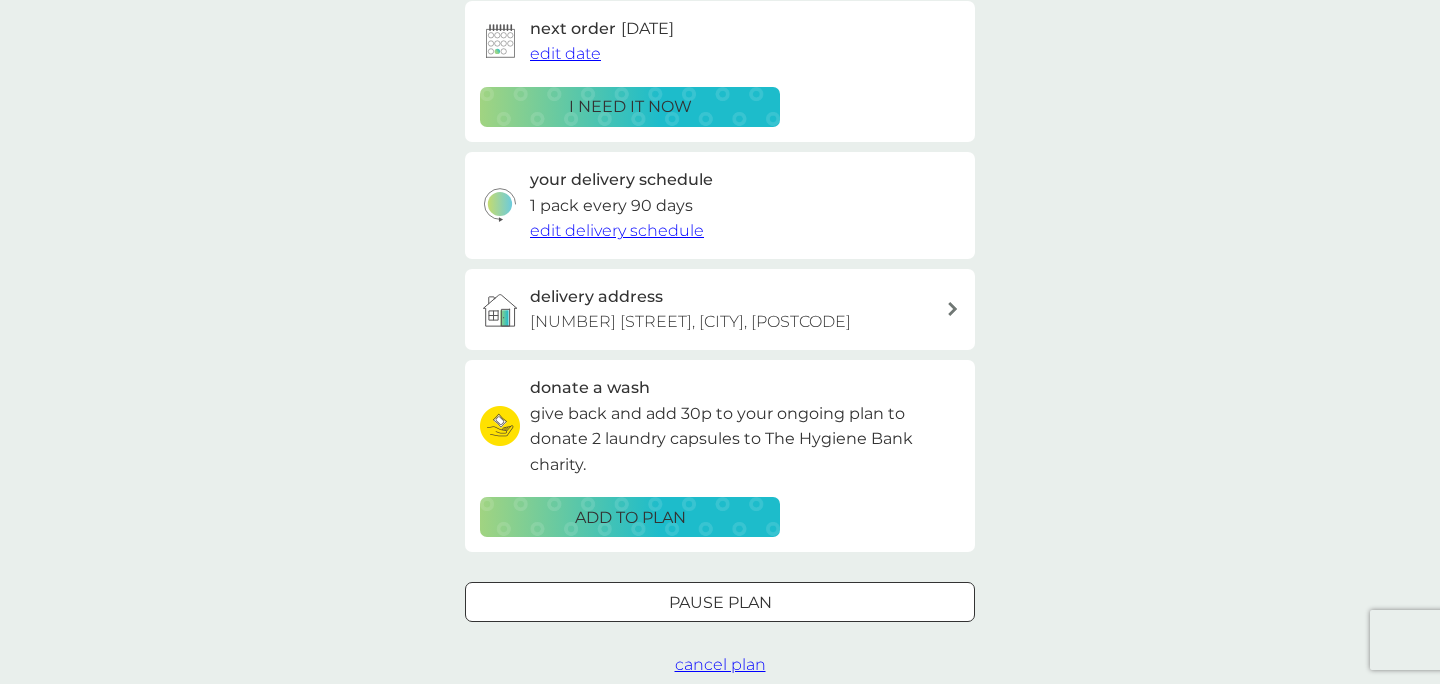 scroll, scrollTop: 341, scrollLeft: 0, axis: vertical 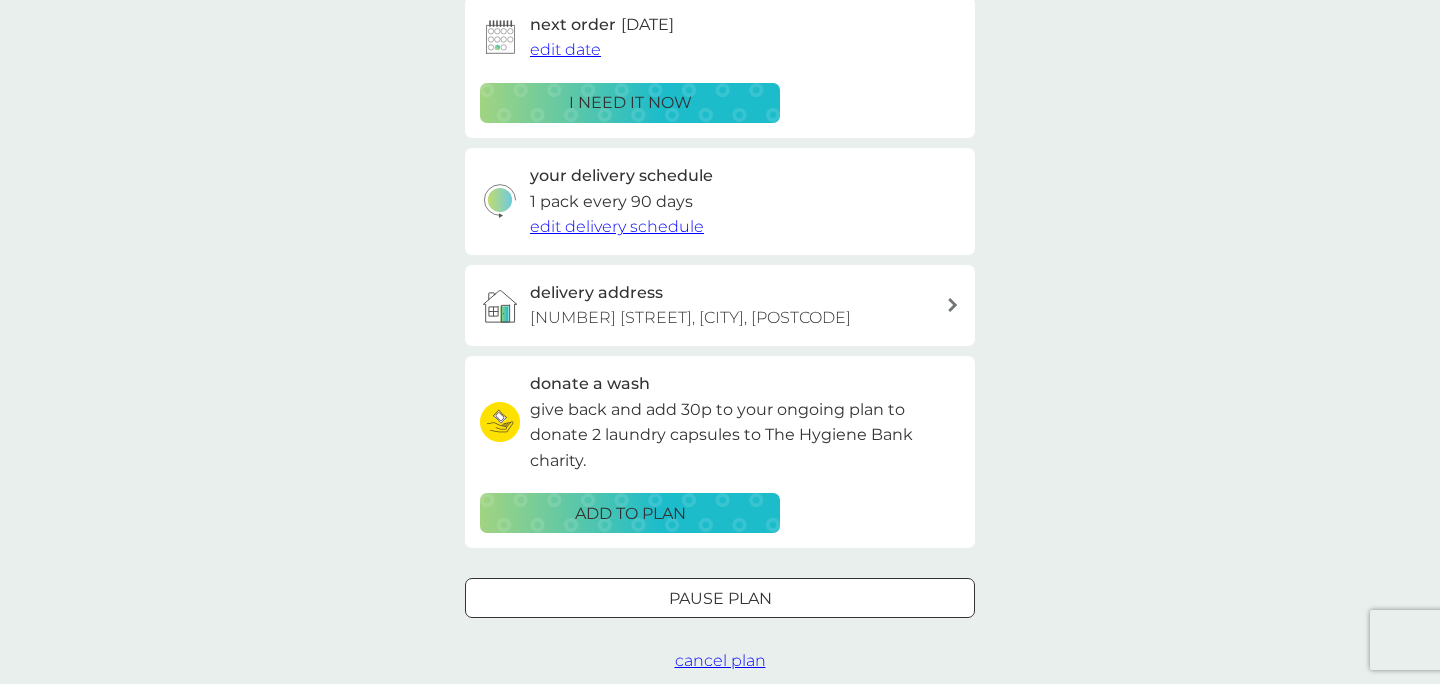 click on "delivery address [NUMBER] [STREET], [CITY], [POSTCODE]" at bounding box center (738, 305) 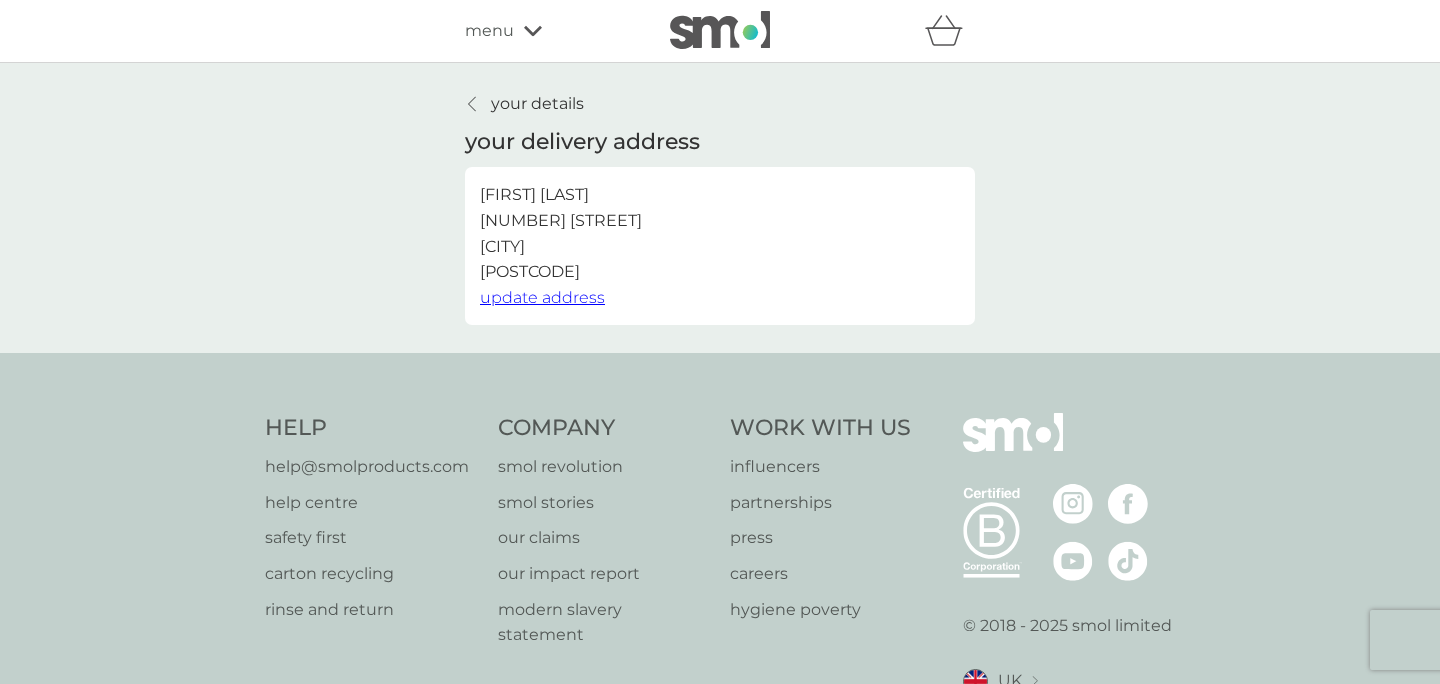 click at bounding box center (473, 104) 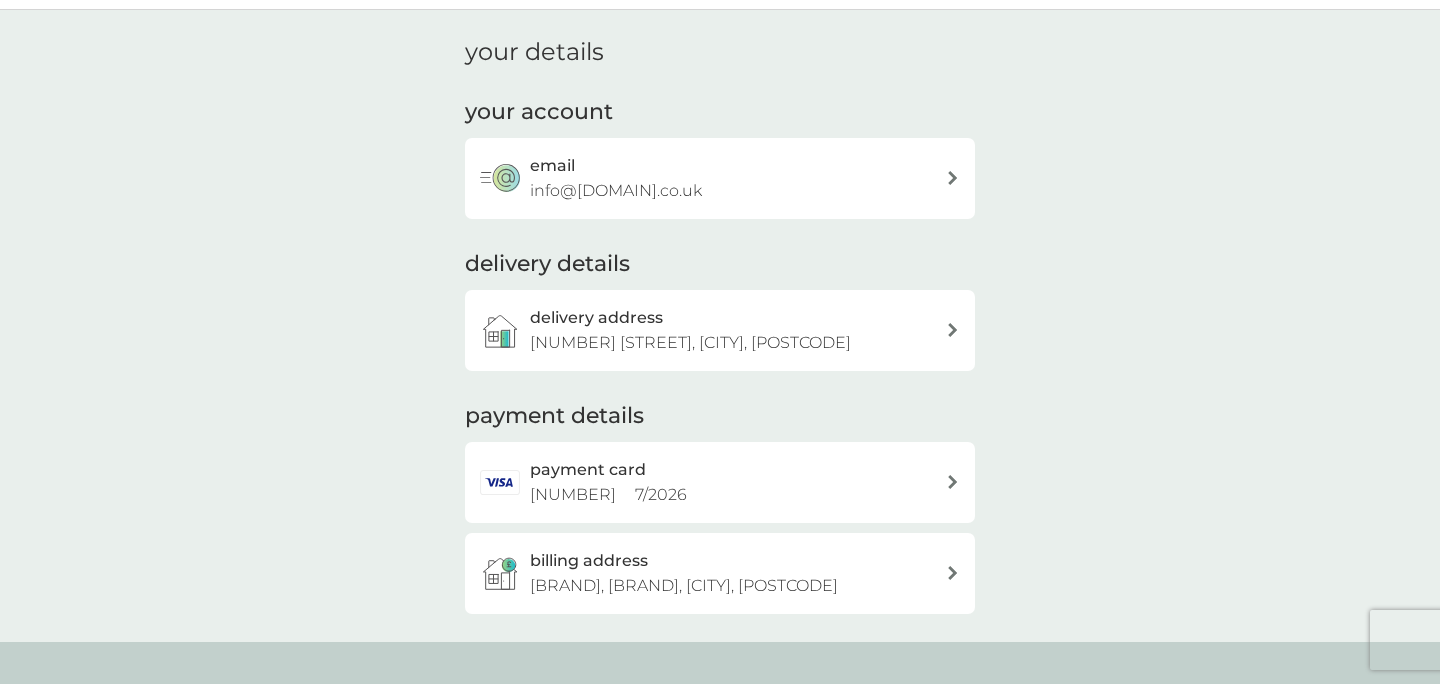 scroll, scrollTop: 65, scrollLeft: 0, axis: vertical 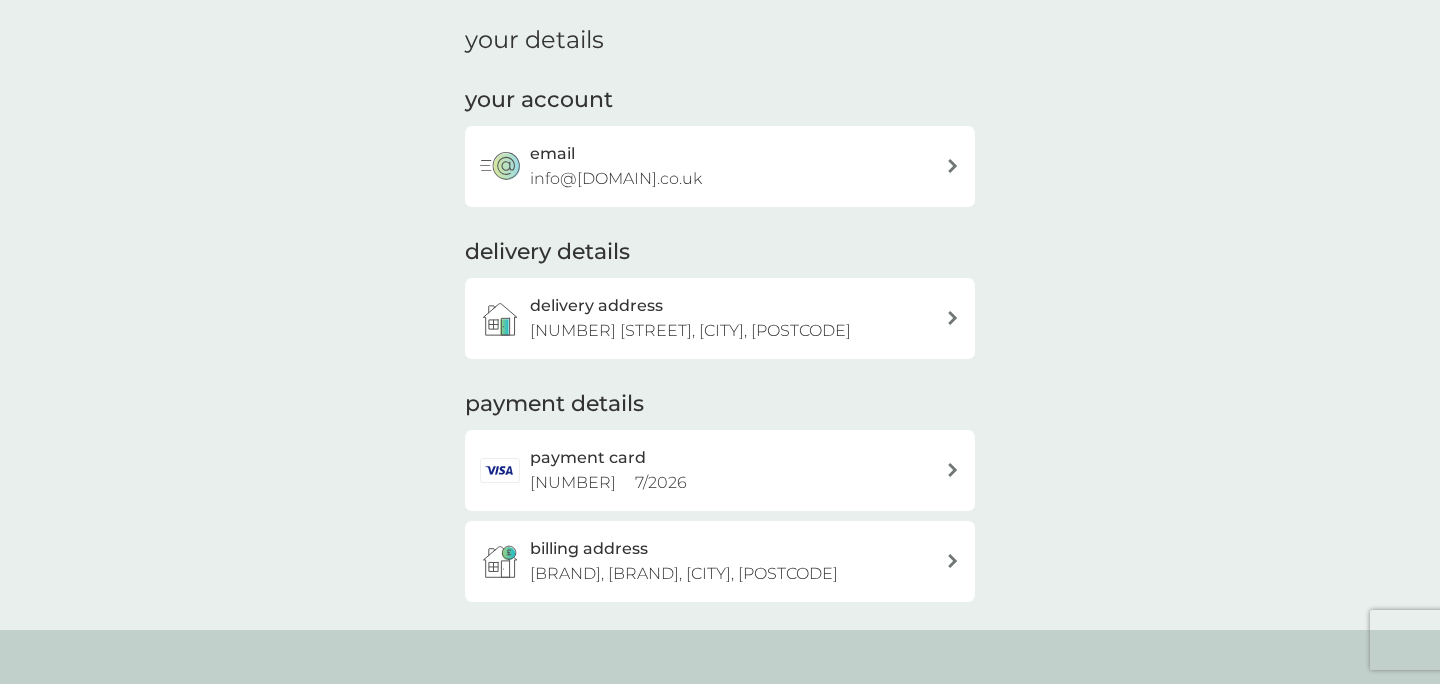 click on "payment card [NUMBER]   [MONTH] / [YEAR]" at bounding box center (738, 470) 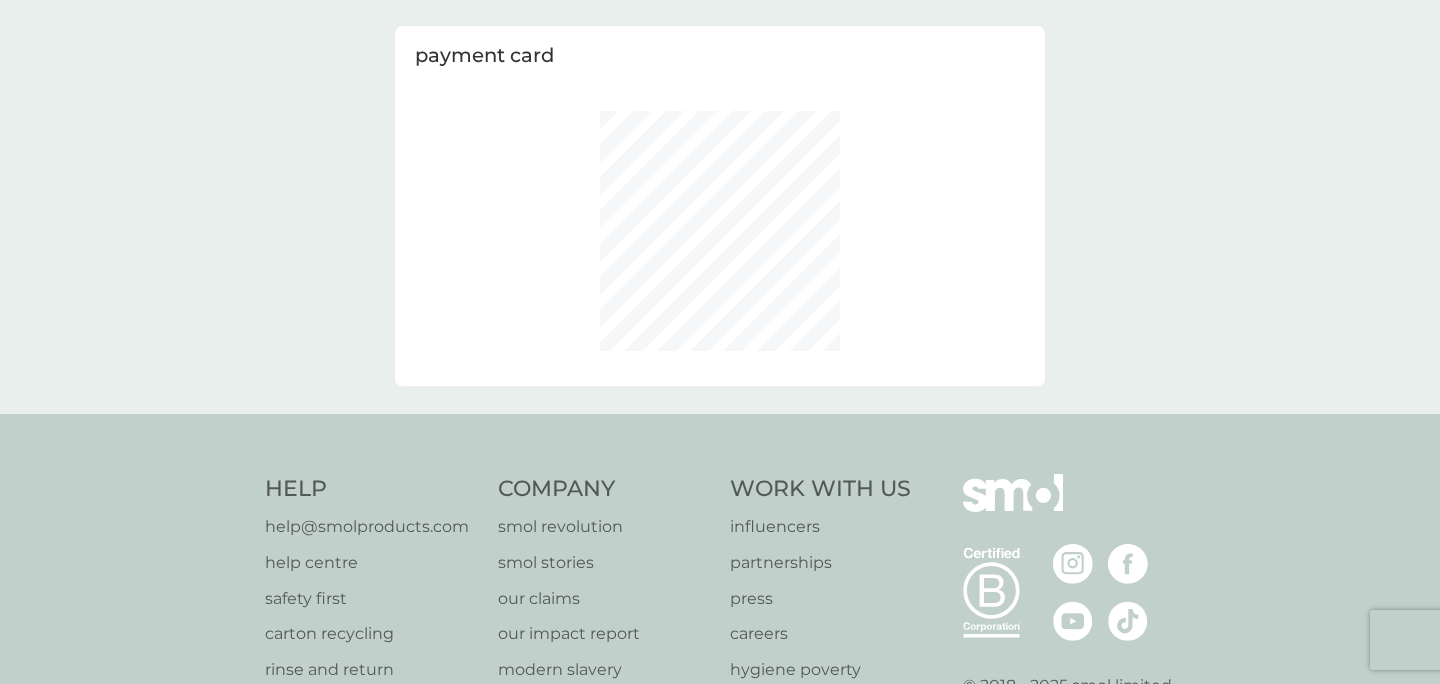 scroll, scrollTop: 0, scrollLeft: 0, axis: both 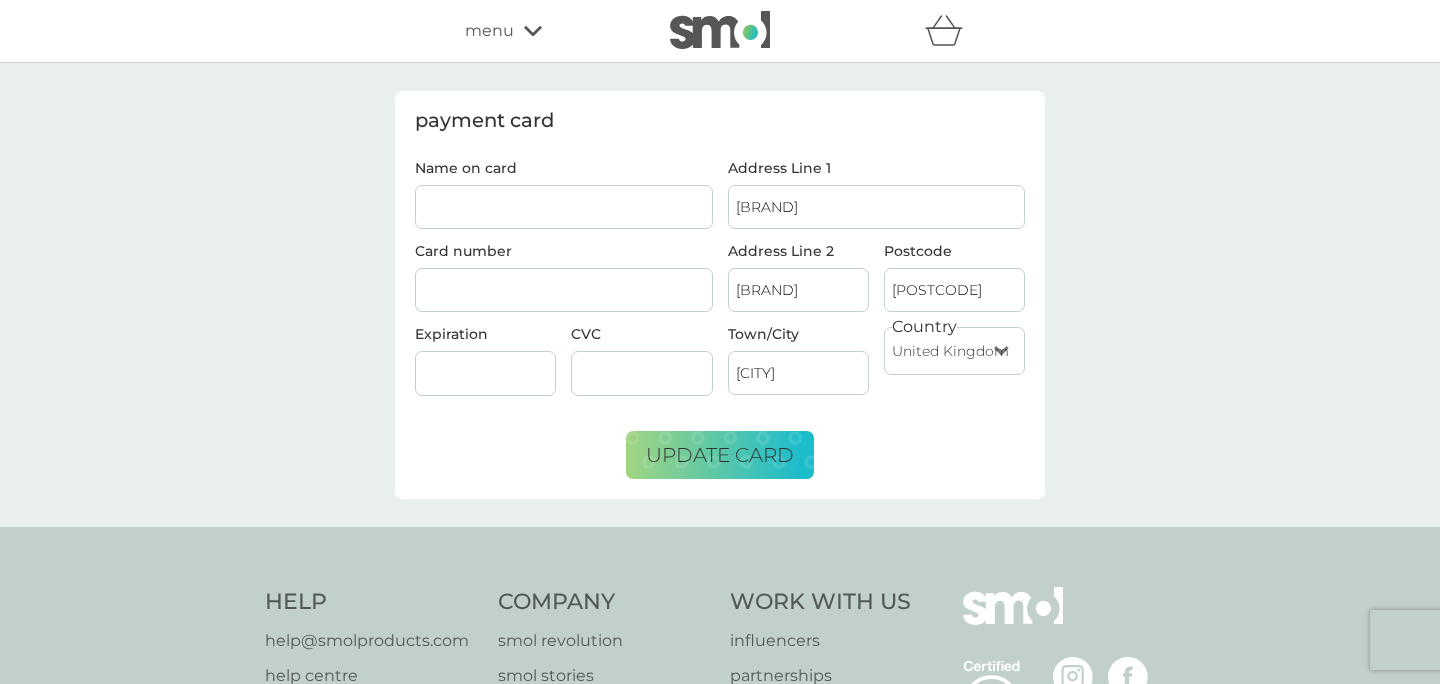click on "Name on card" at bounding box center (564, 207) 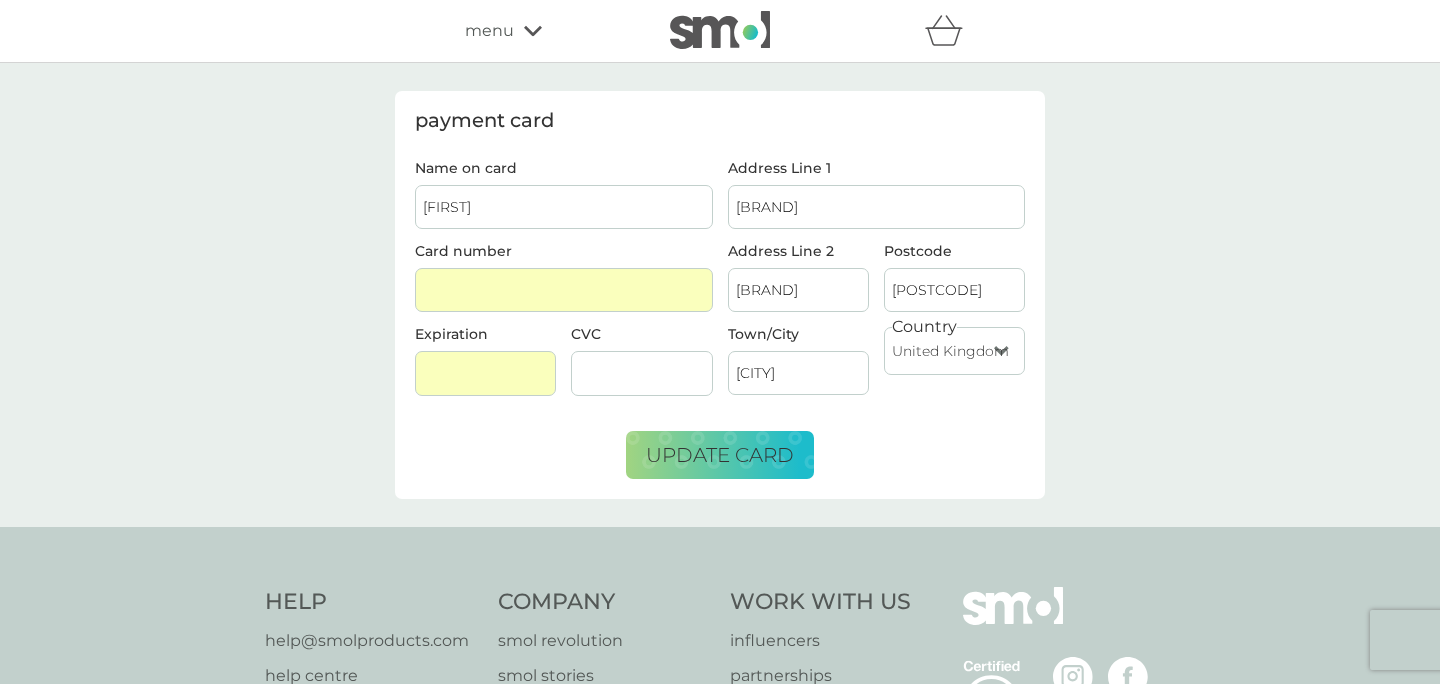 click on "Name on card [FIRST] Card number Expiration CVC Address Line 1 [BRAND] Address Line 2 [BRAND] Postcode [POSTCODE] Town/City [CITY] Country United Kingdom Jersey Guernsey Isle of Man United States Republic of Ireland Bulgaria Poland France Germany Netherlands update card" at bounding box center (720, 320) 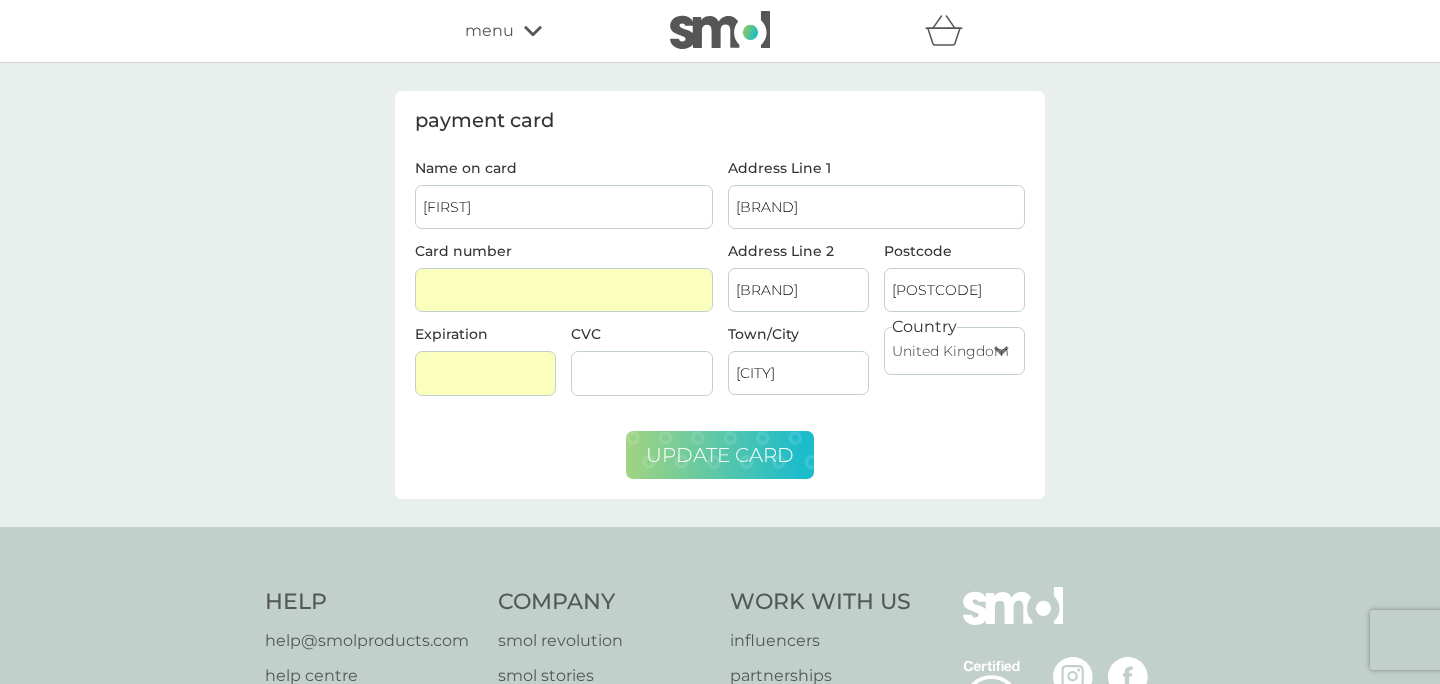 click on "update card" at bounding box center (720, 455) 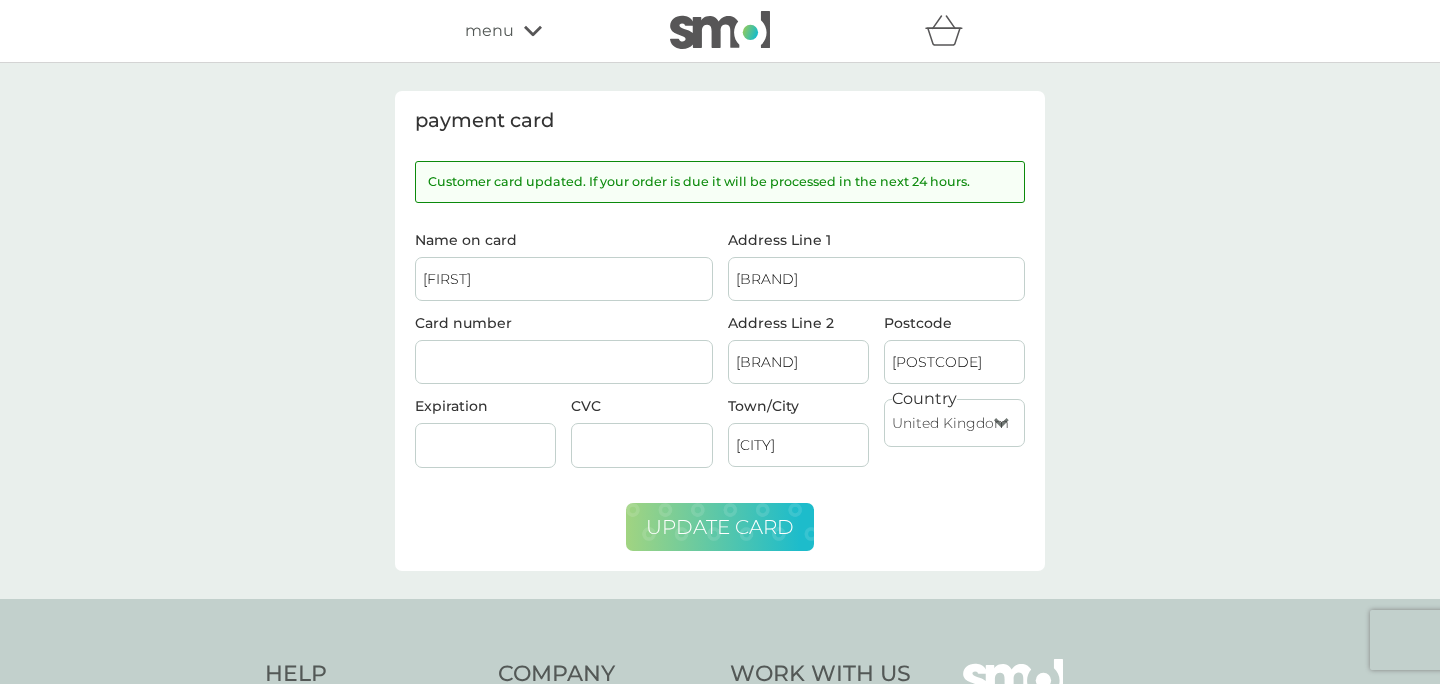 click on "menu" at bounding box center [550, 31] 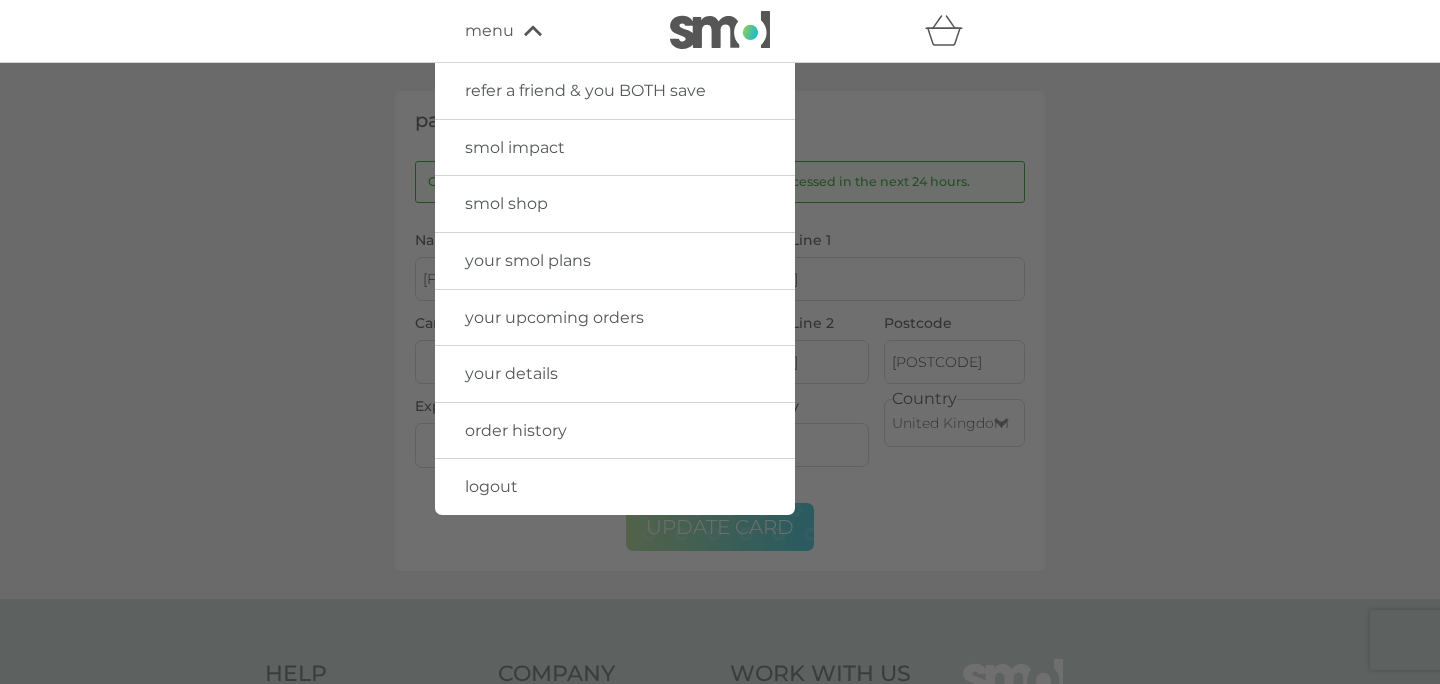 click at bounding box center [720, 405] 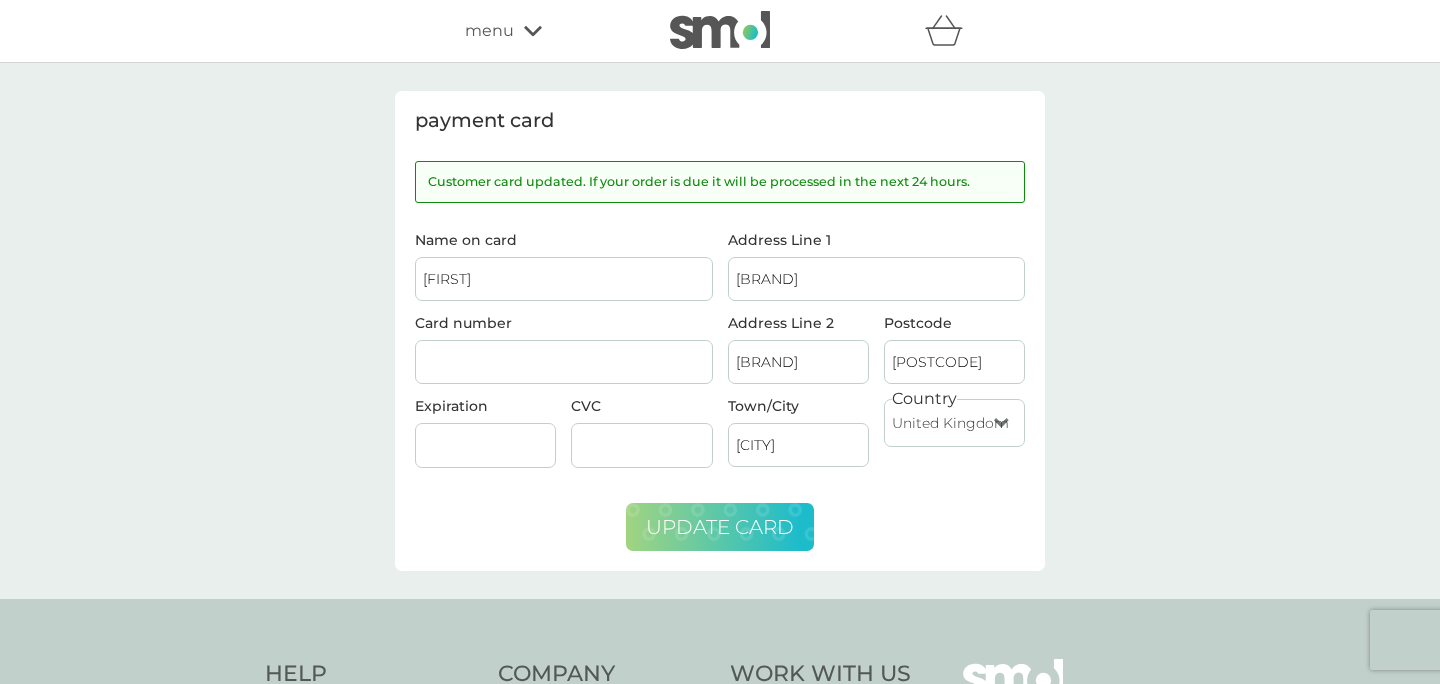 click at bounding box center (720, 30) 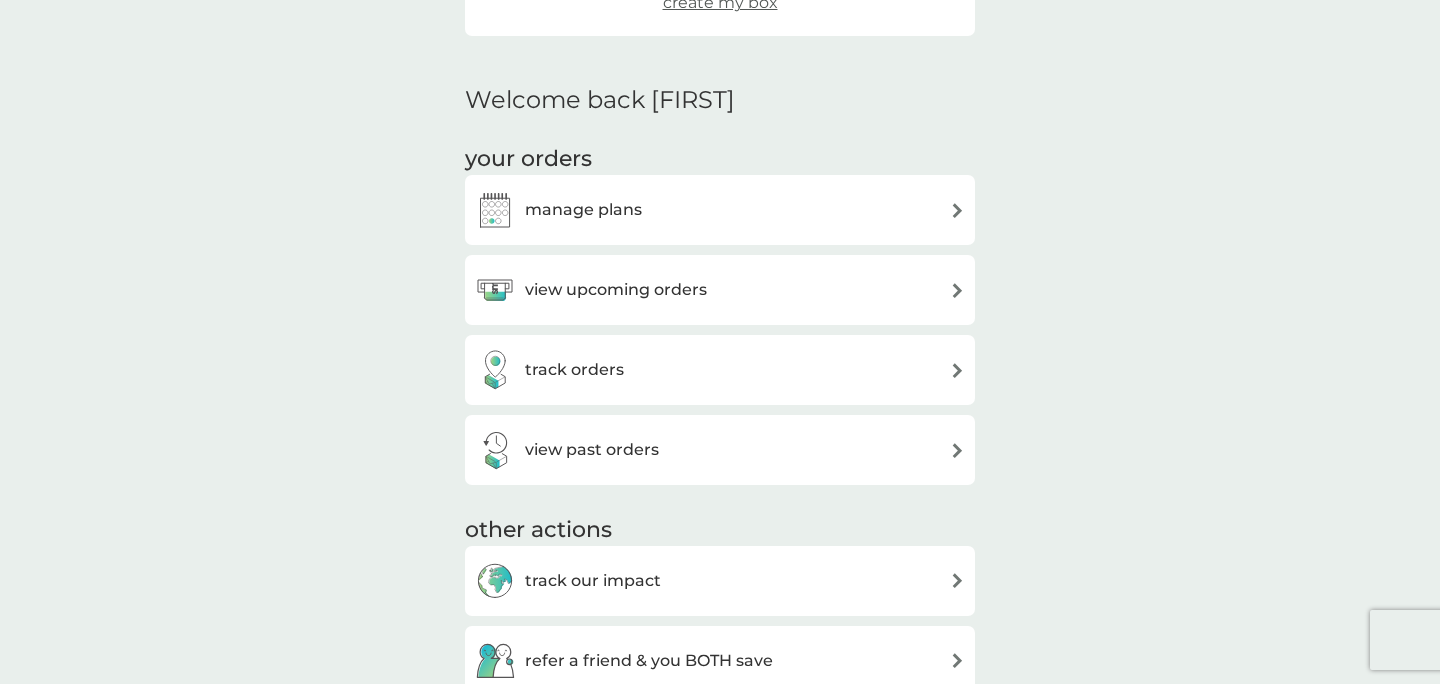scroll, scrollTop: 523, scrollLeft: 0, axis: vertical 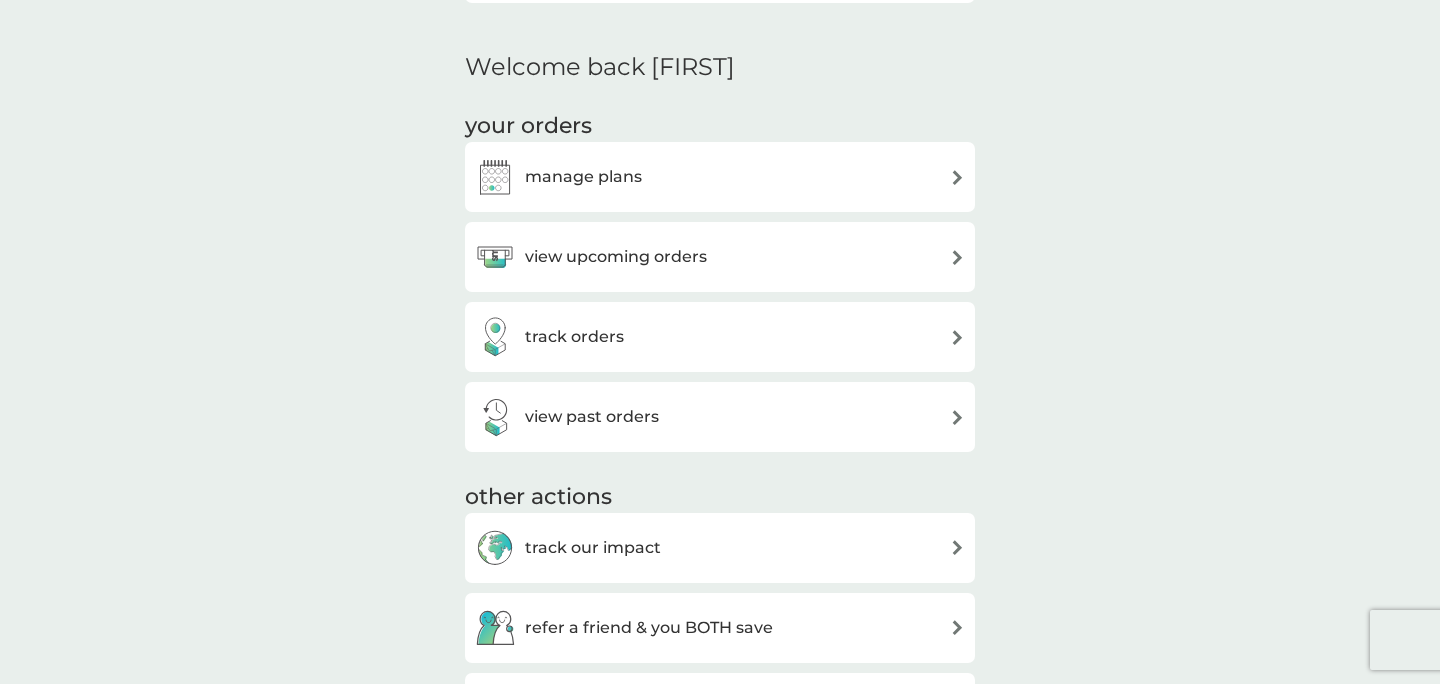 click on "manage plans" at bounding box center (720, 177) 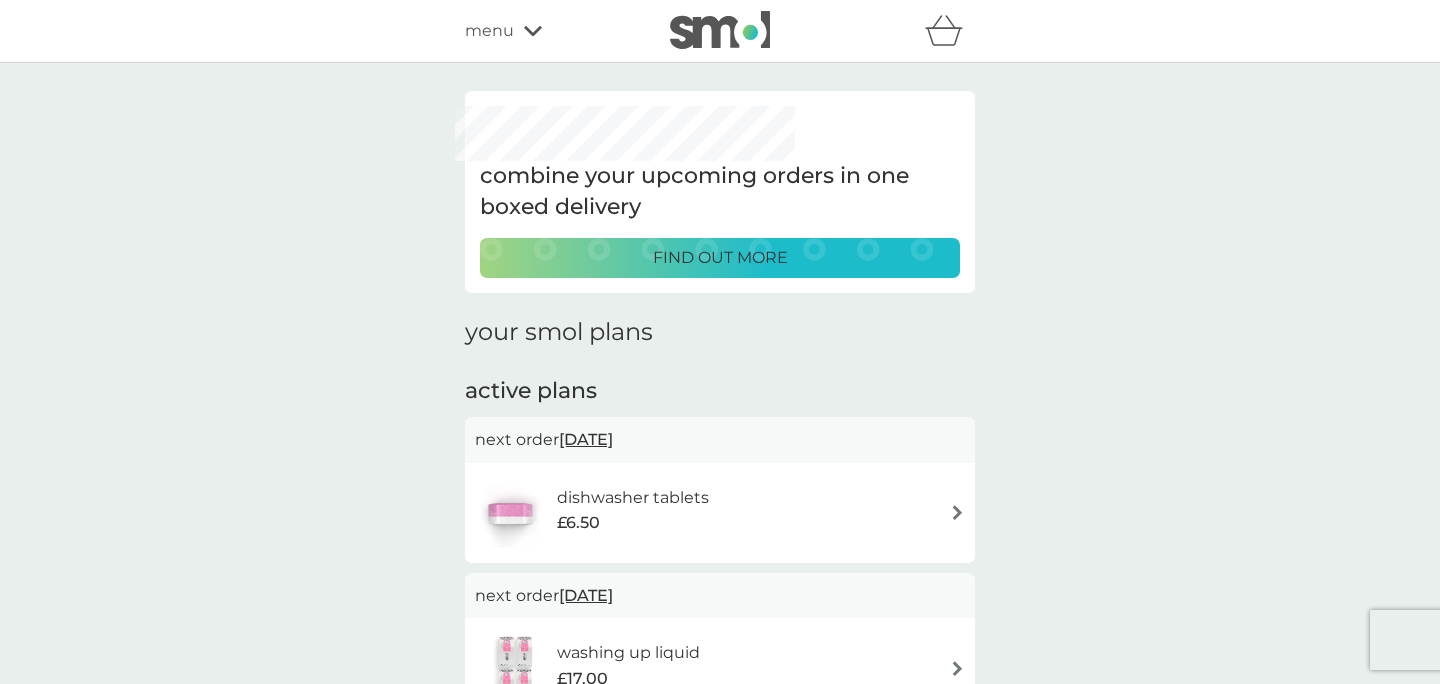 click at bounding box center (957, 512) 